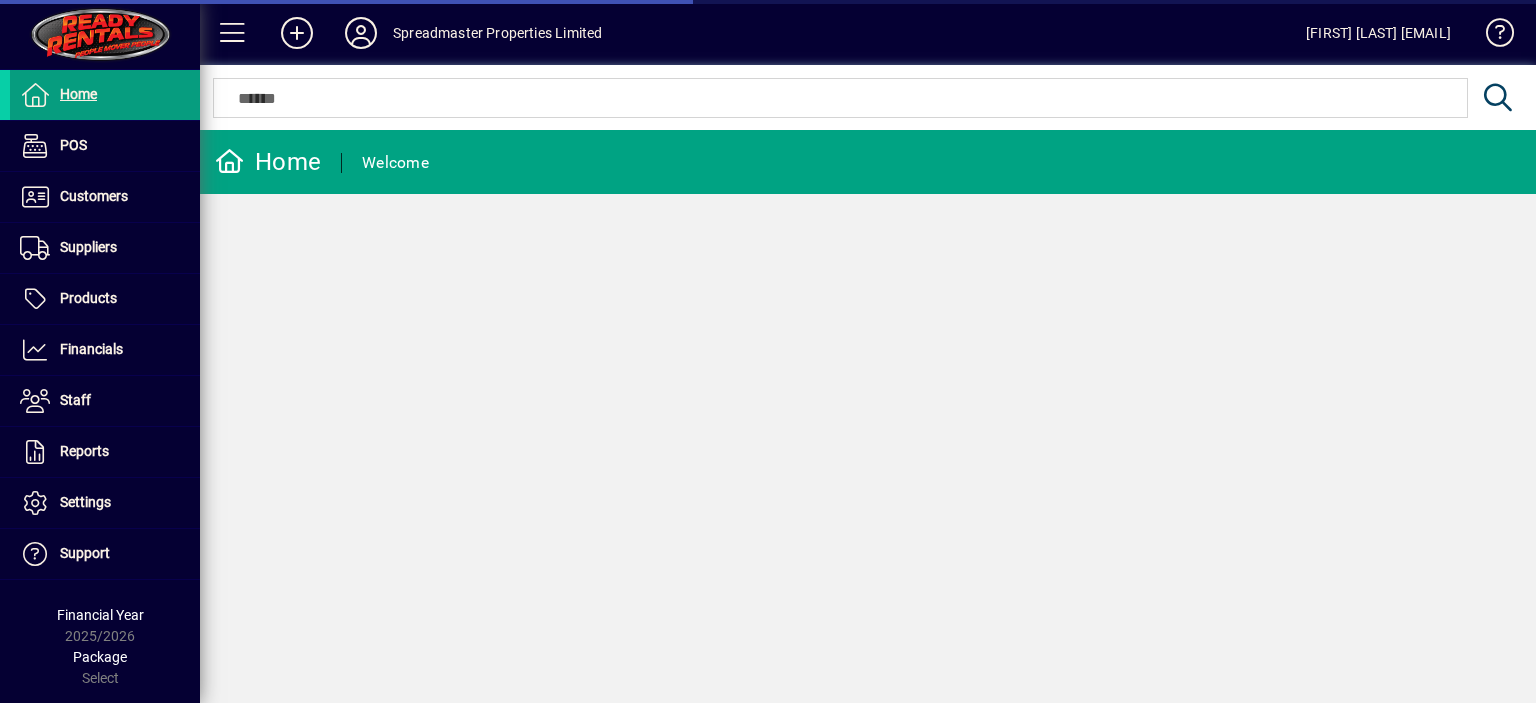 scroll, scrollTop: 0, scrollLeft: 0, axis: both 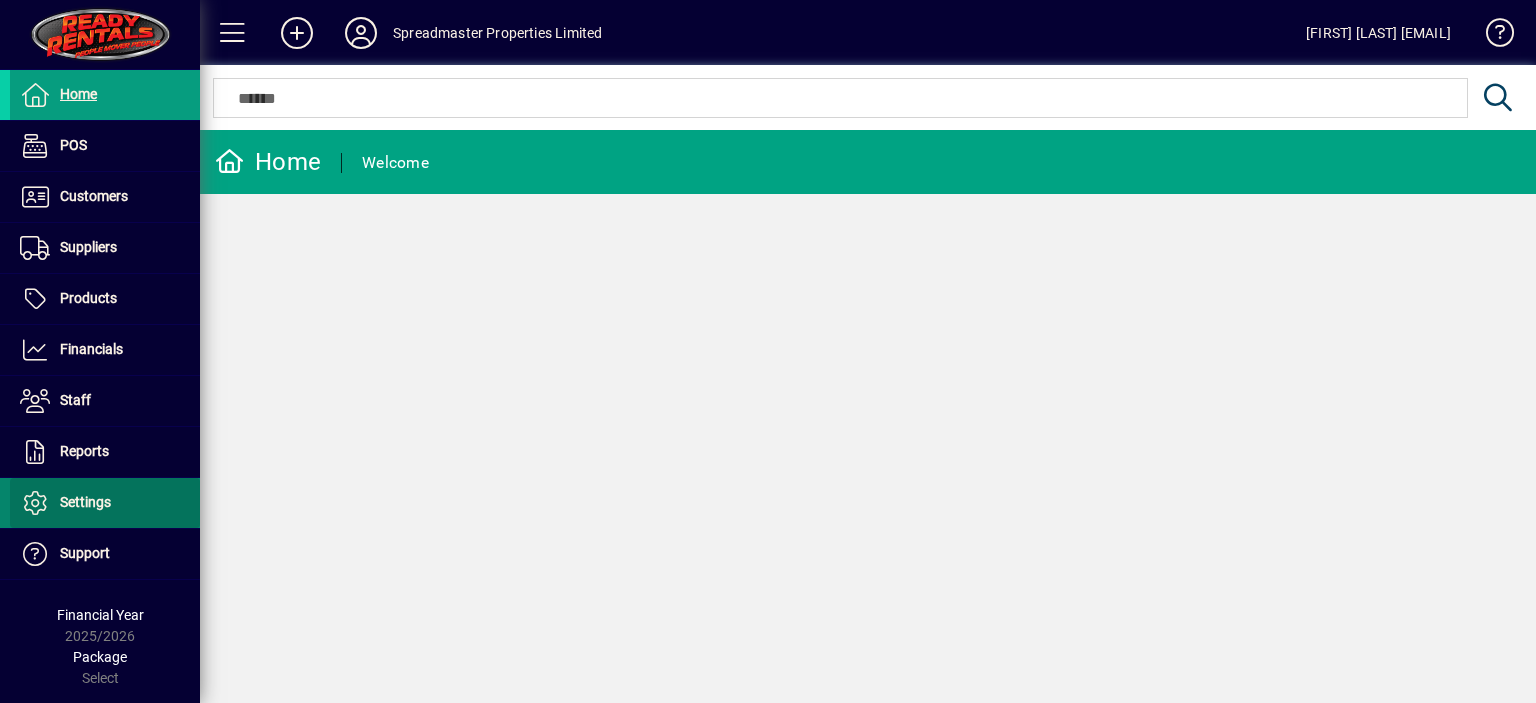 click at bounding box center [105, 503] 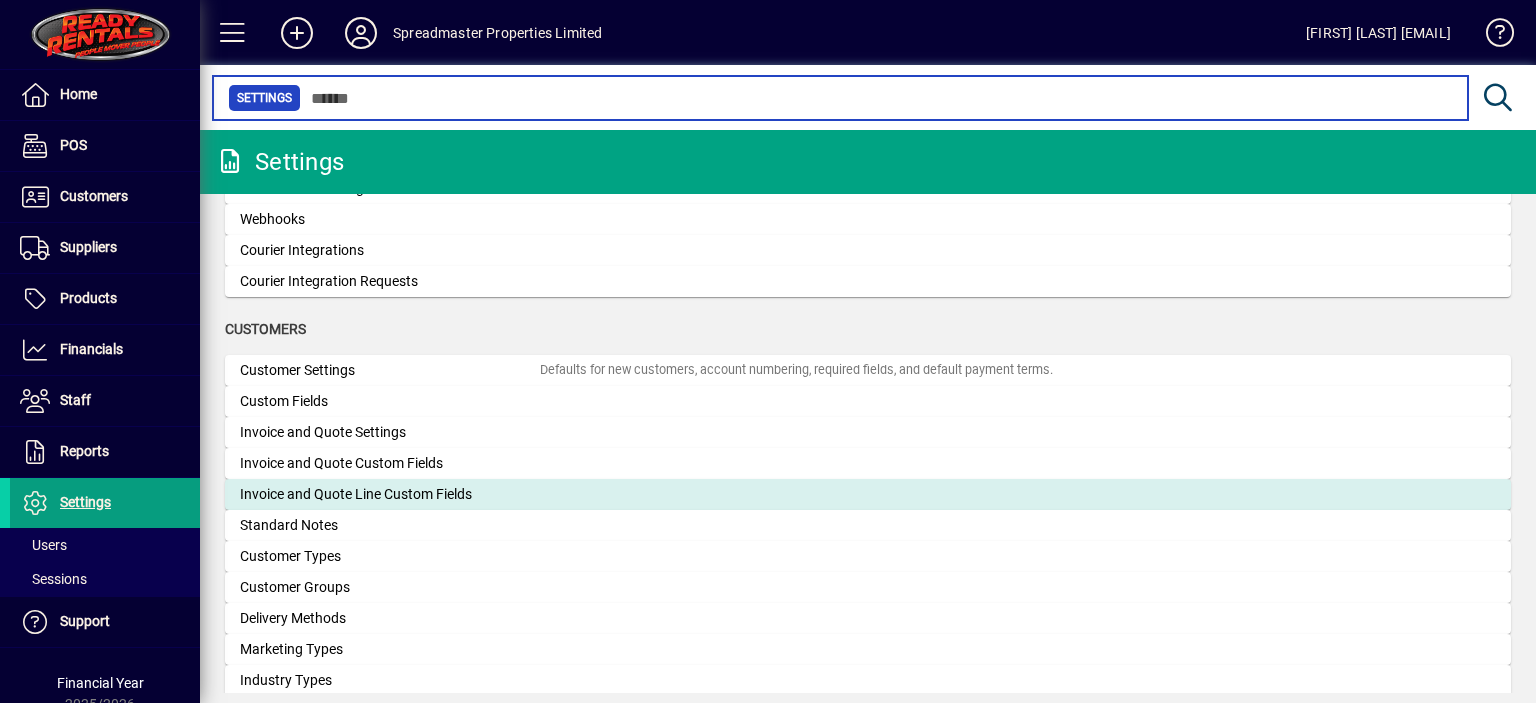 scroll, scrollTop: 1000, scrollLeft: 0, axis: vertical 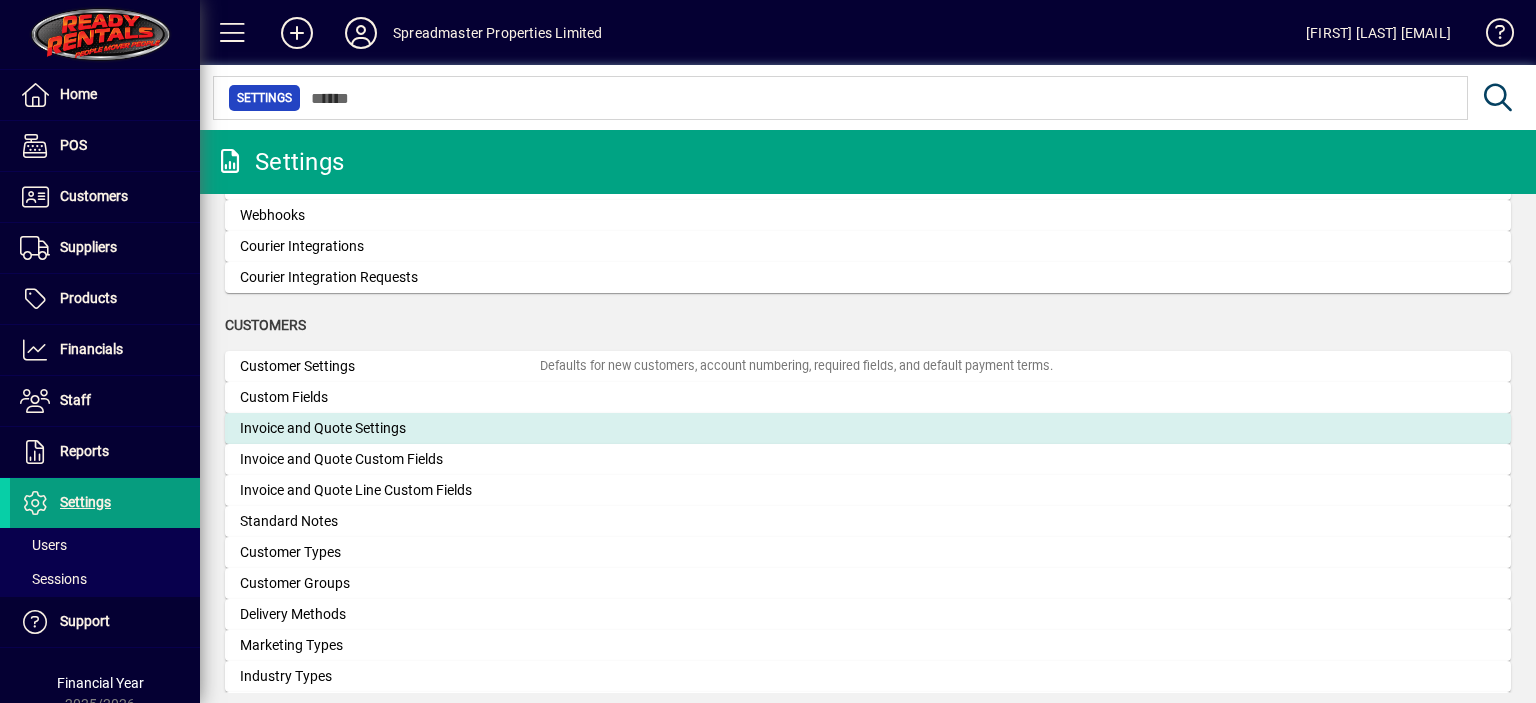 click on "Invoice and Quote Settings" 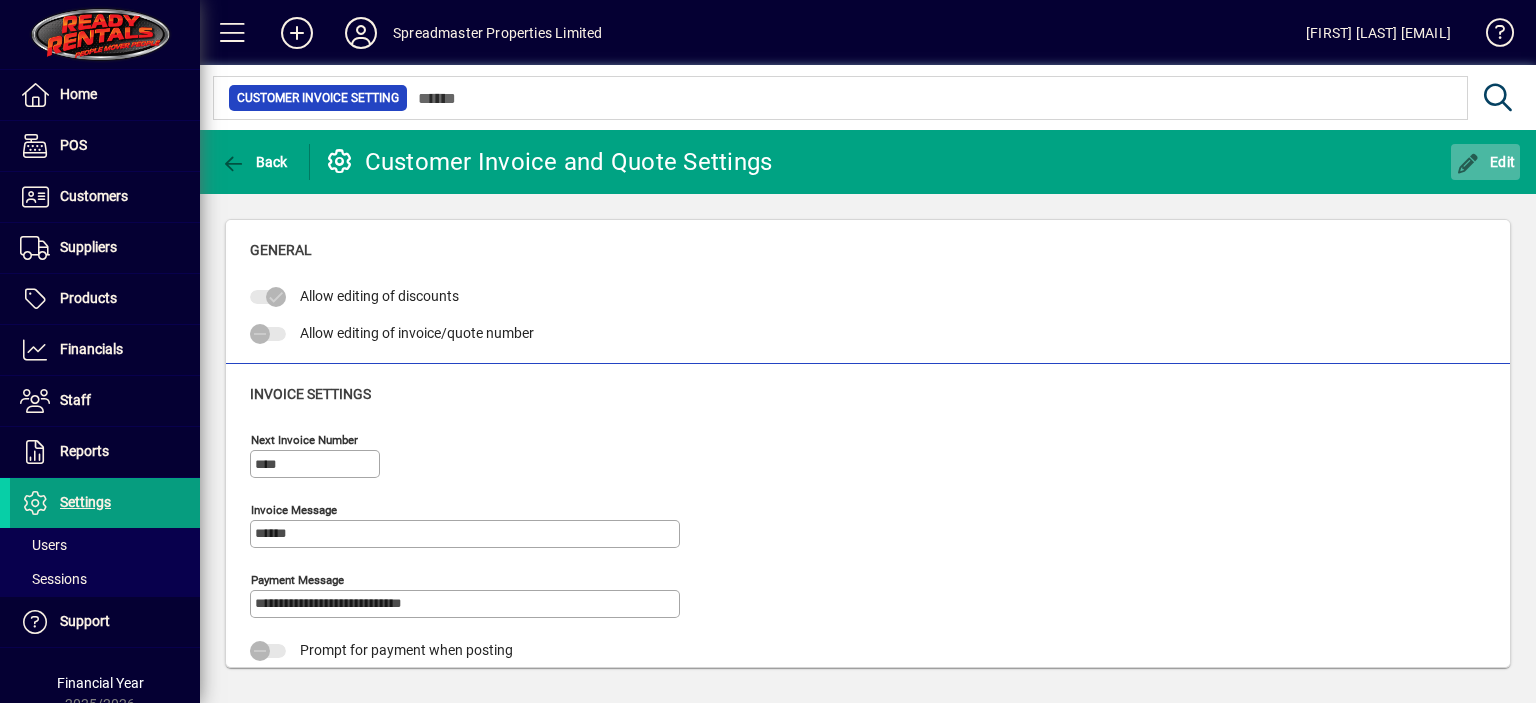 click on "Edit" 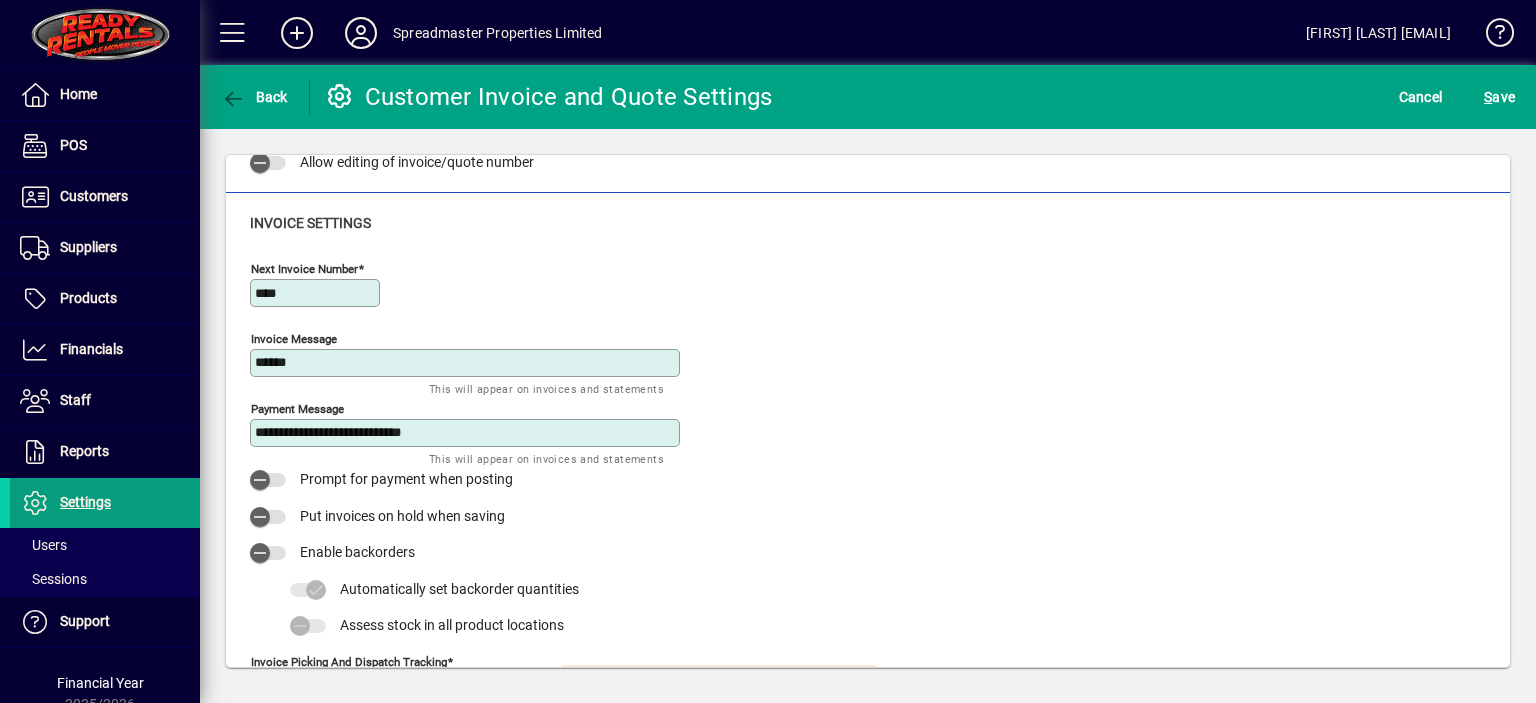 scroll, scrollTop: 200, scrollLeft: 0, axis: vertical 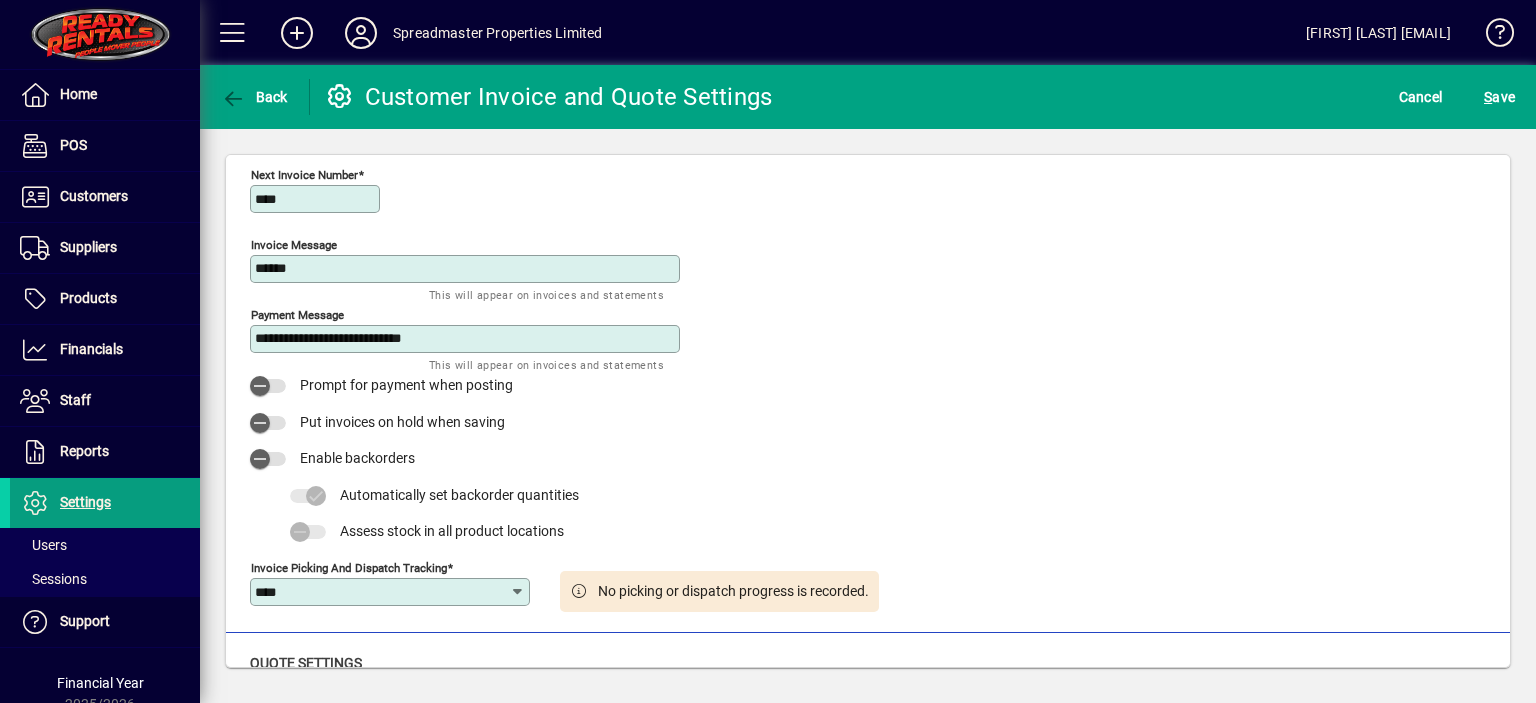 click on "******" at bounding box center (467, 269) 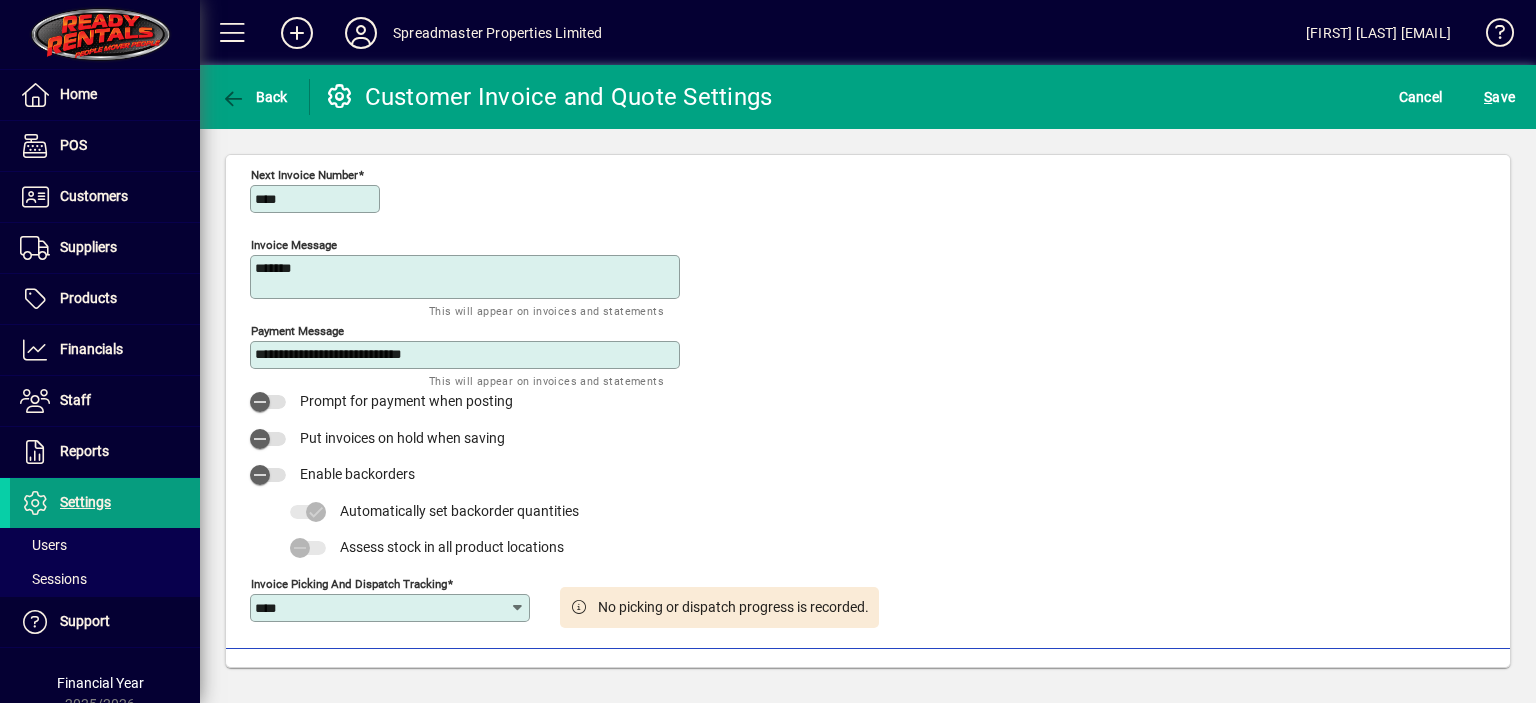 paste on "**********" 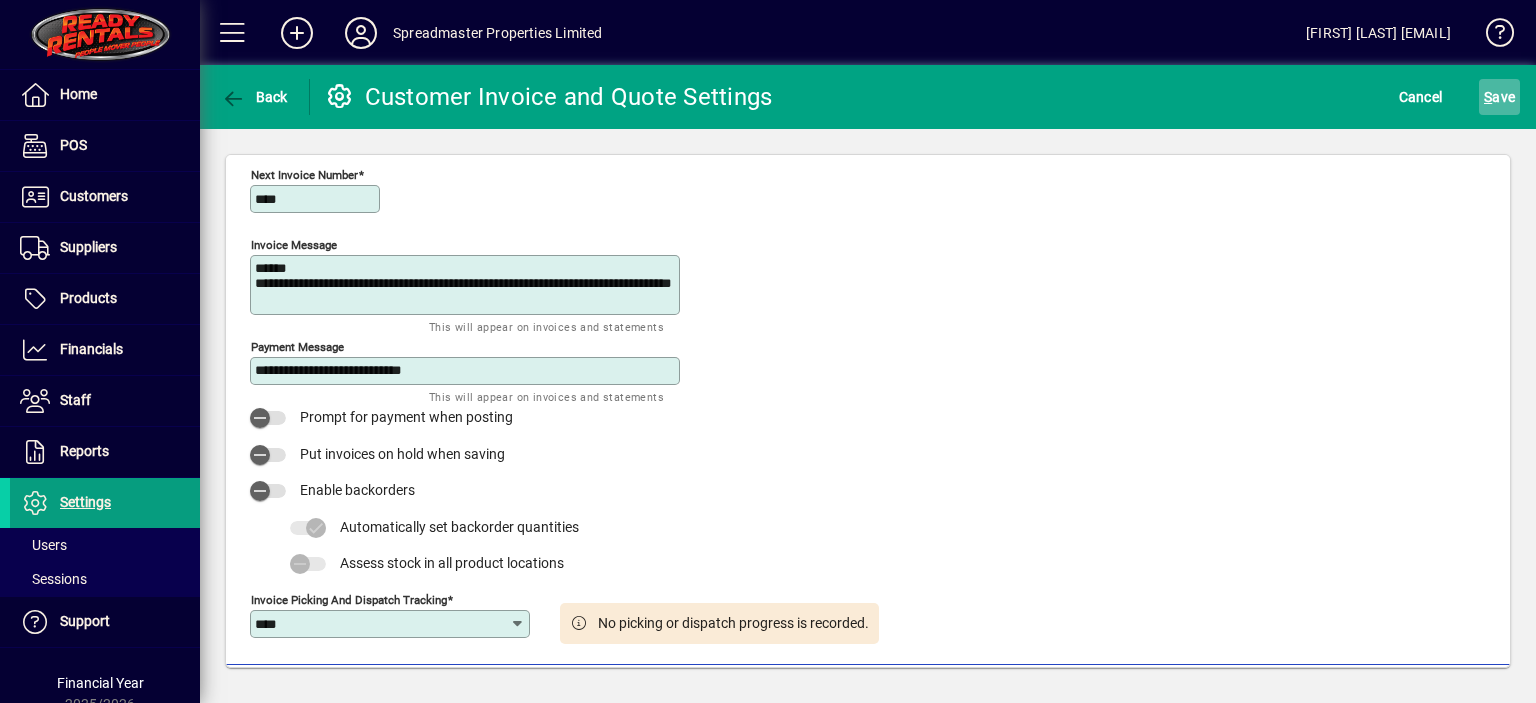 type on "**********" 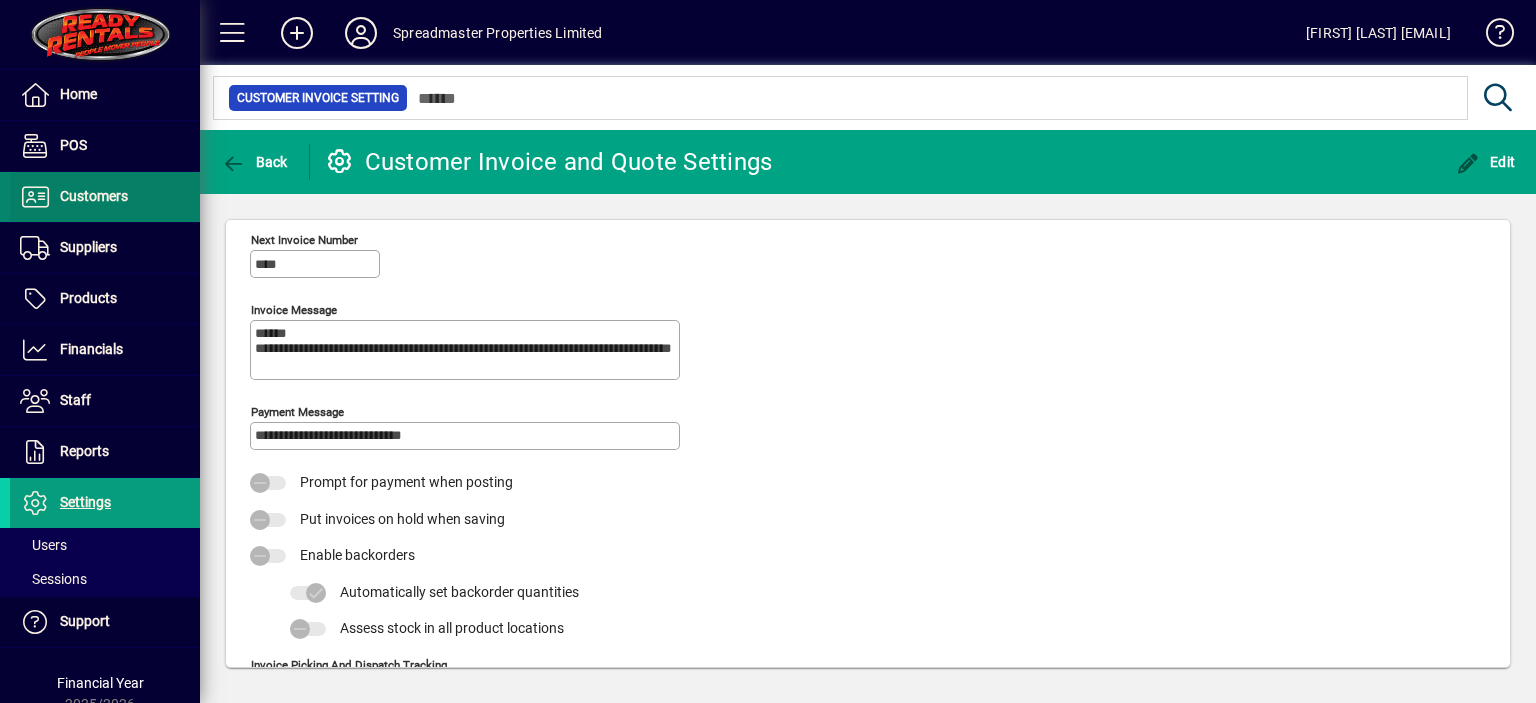 click on "Customers" at bounding box center (94, 196) 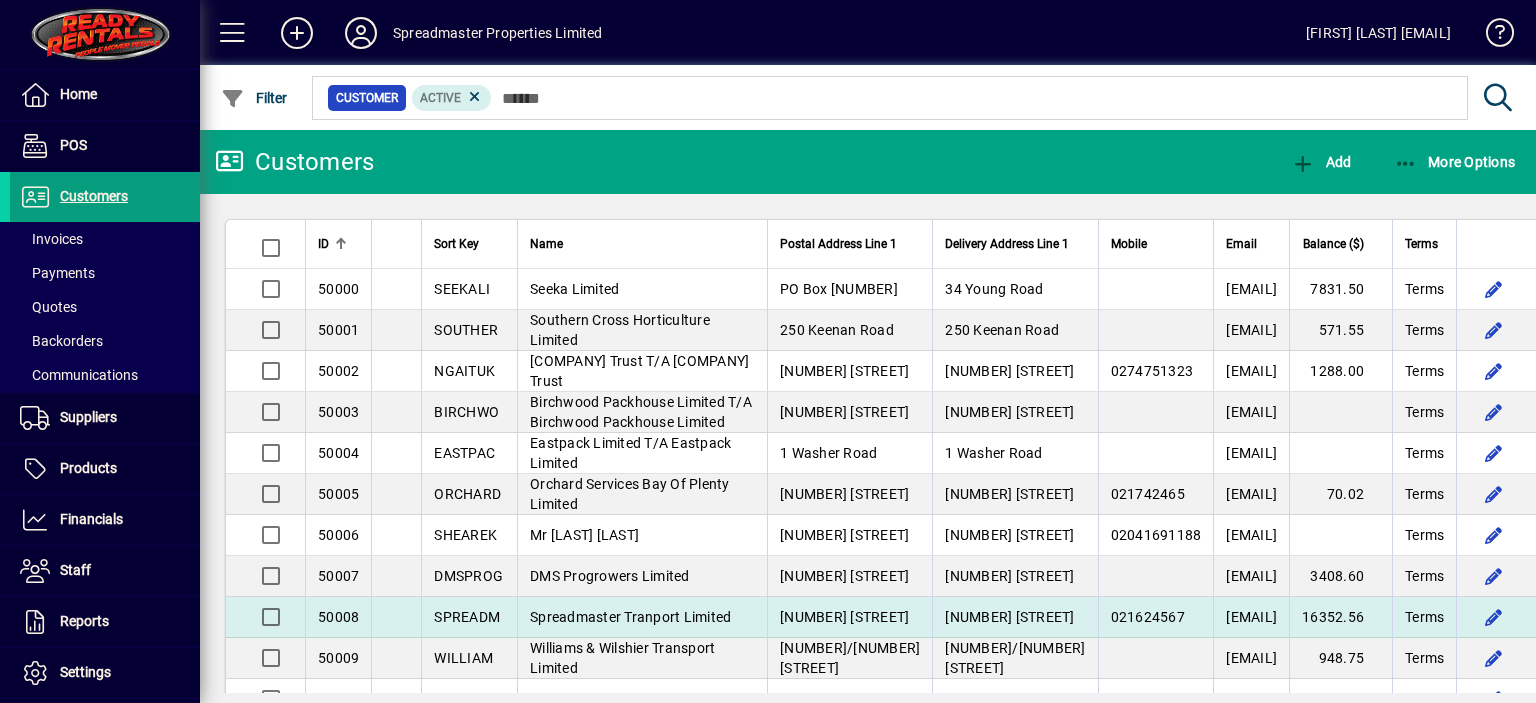 click on "Spreadmaster Tranport Limited" at bounding box center (630, 617) 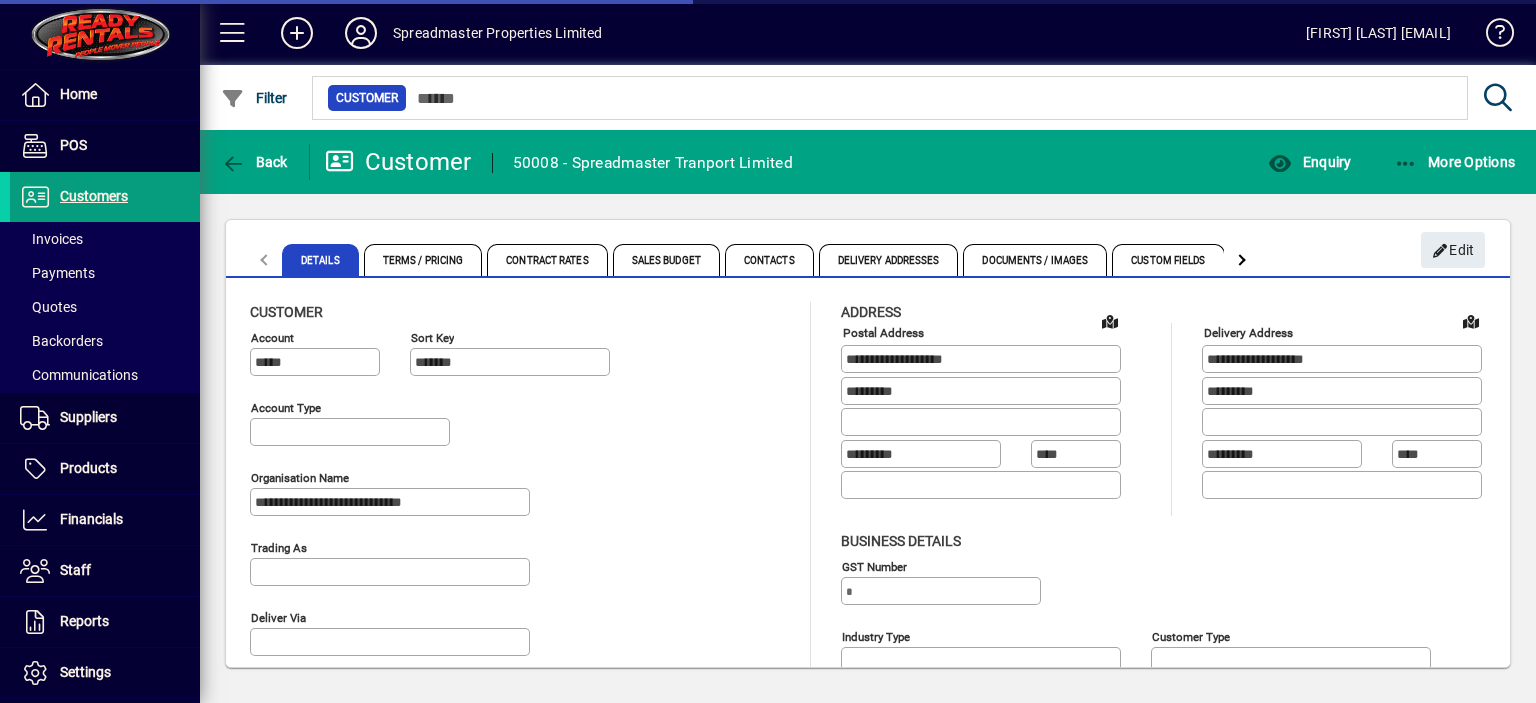 type on "**********" 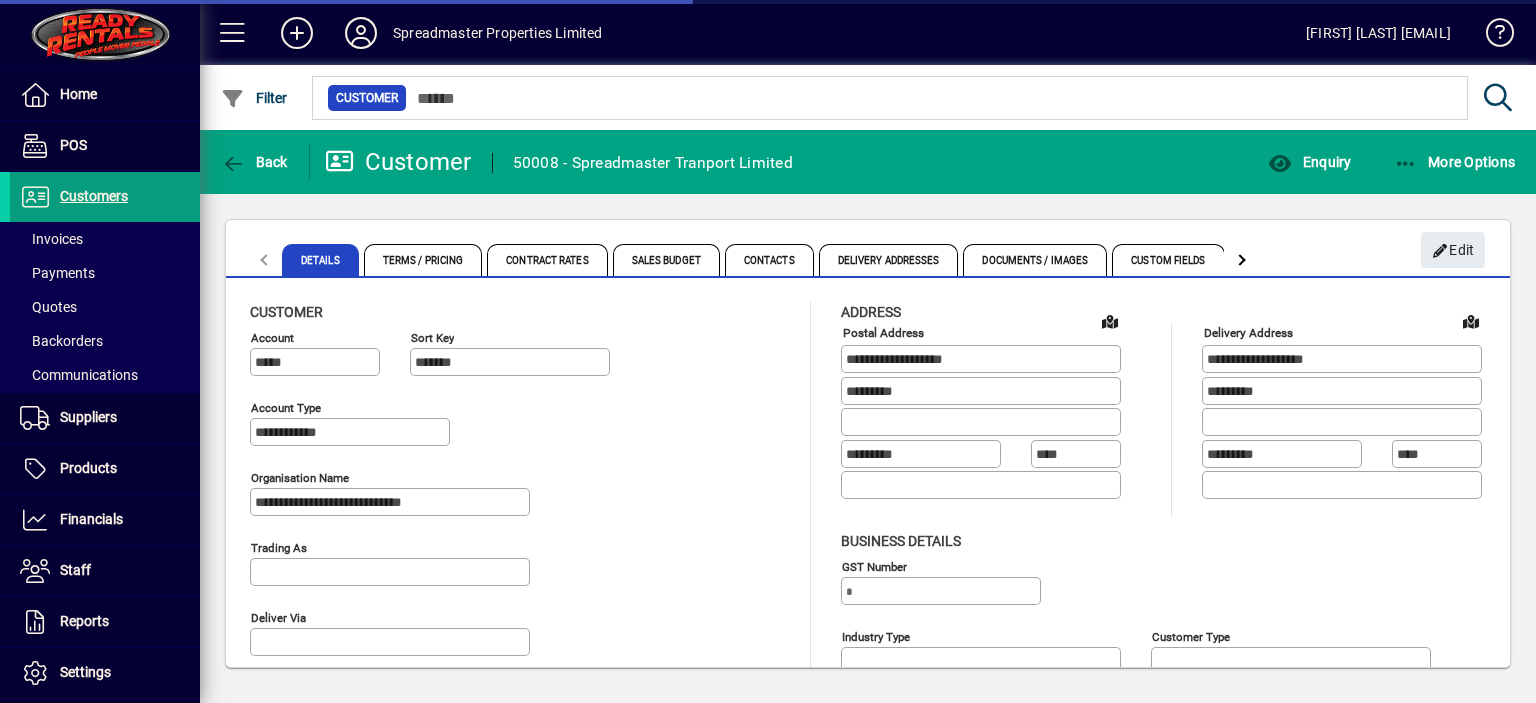 type on "**********" 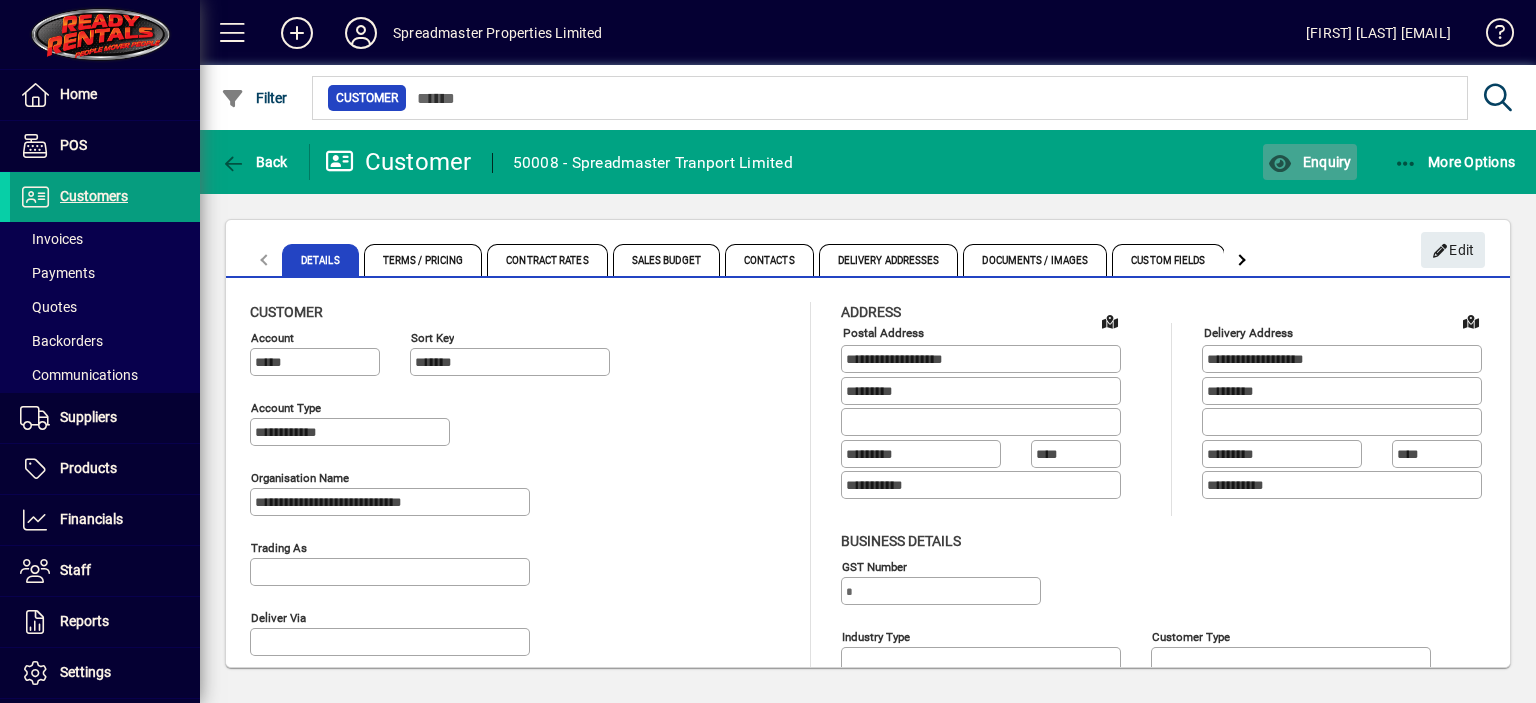 click on "Enquiry" 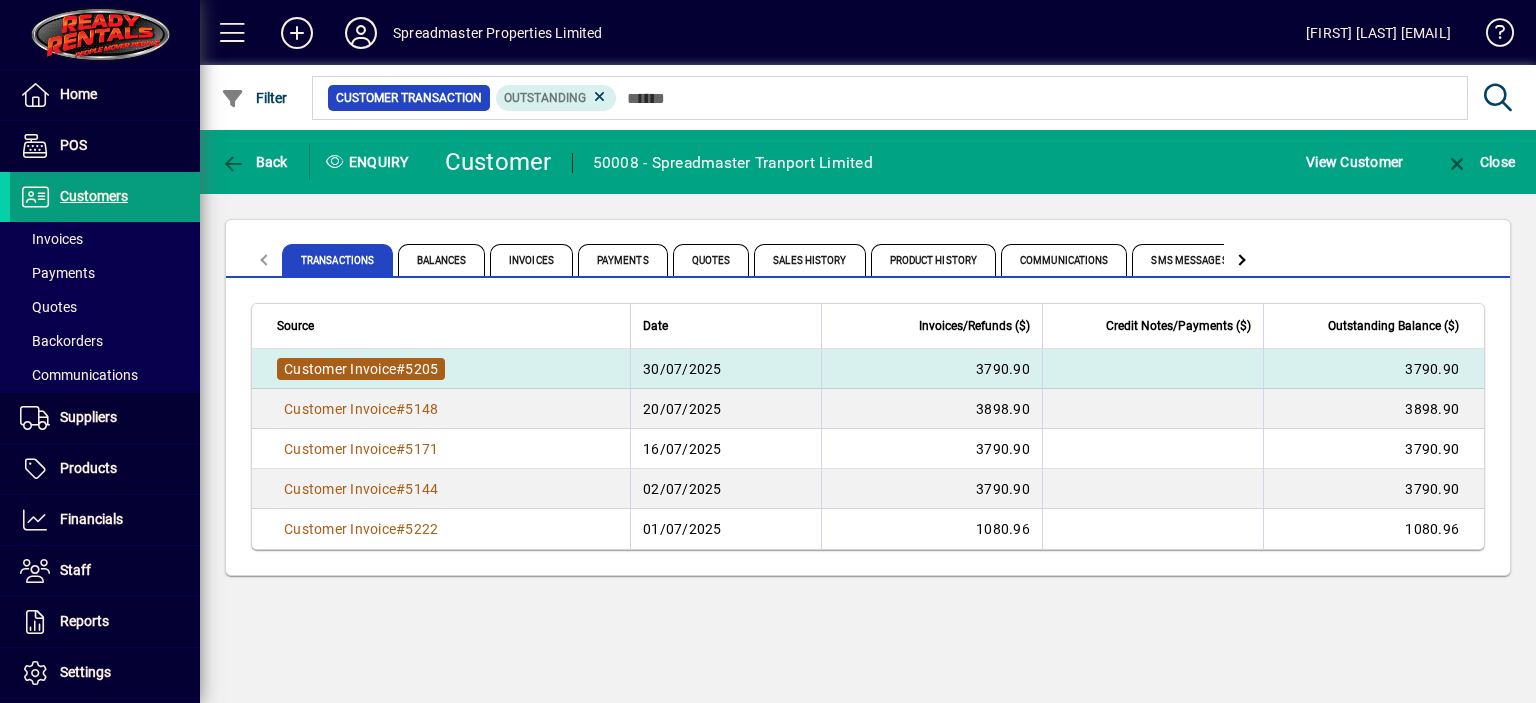 click on "#" at bounding box center (400, 369) 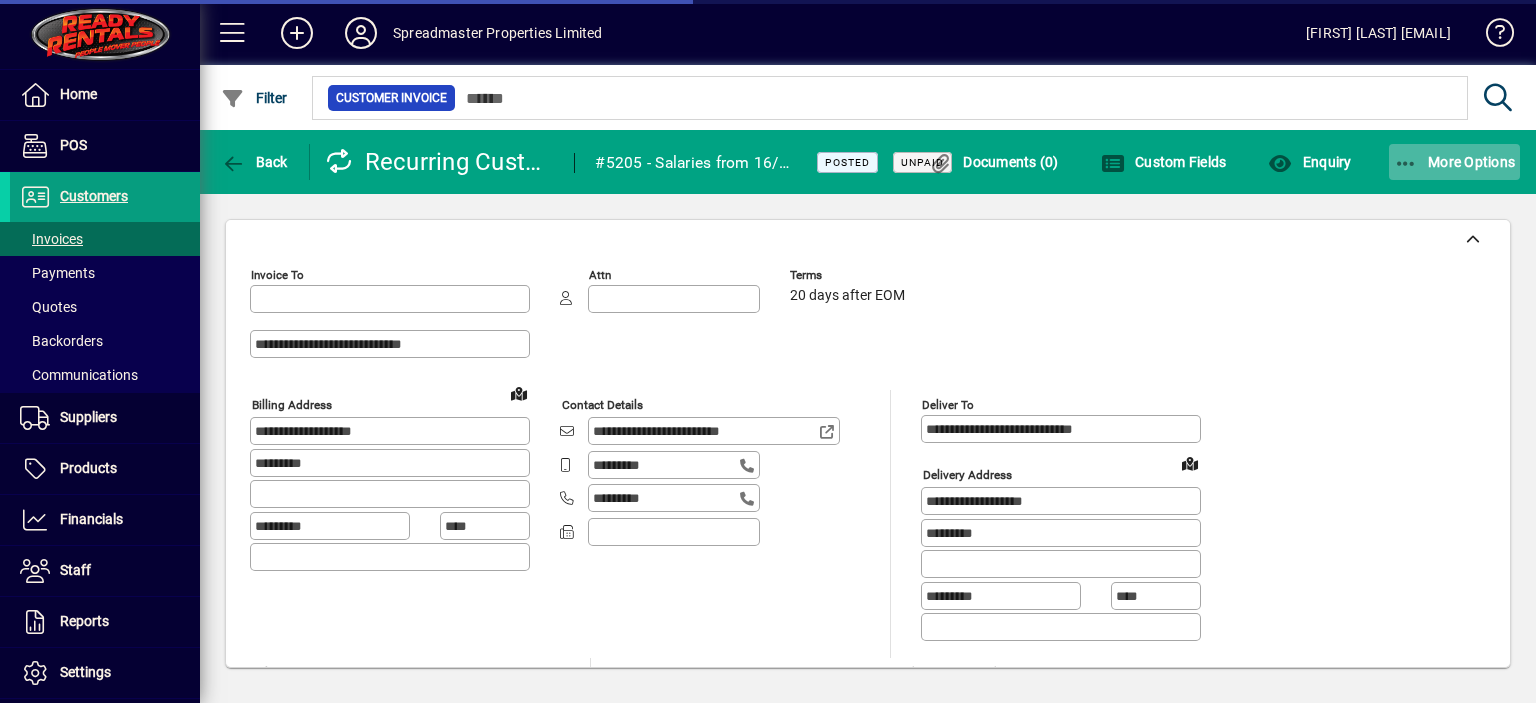type on "**********" 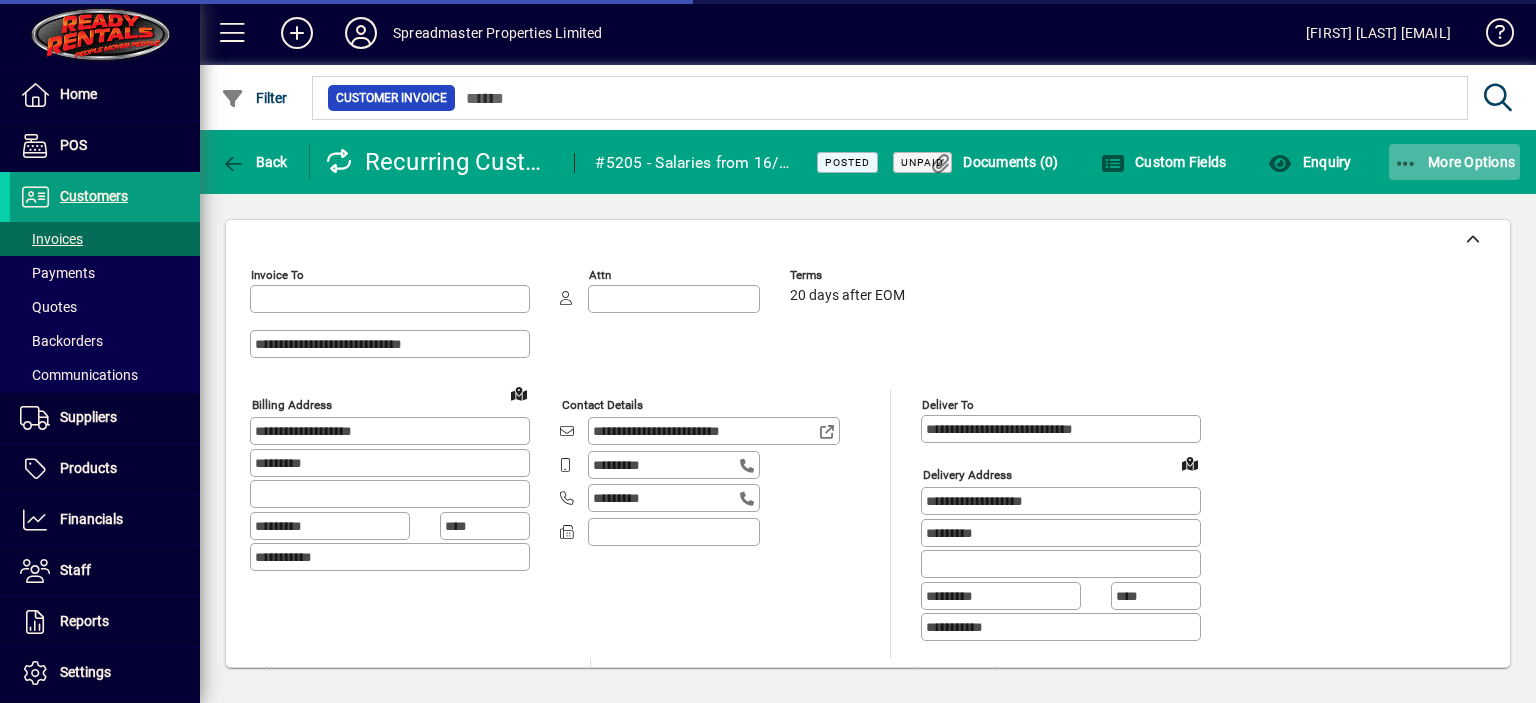 type on "**********" 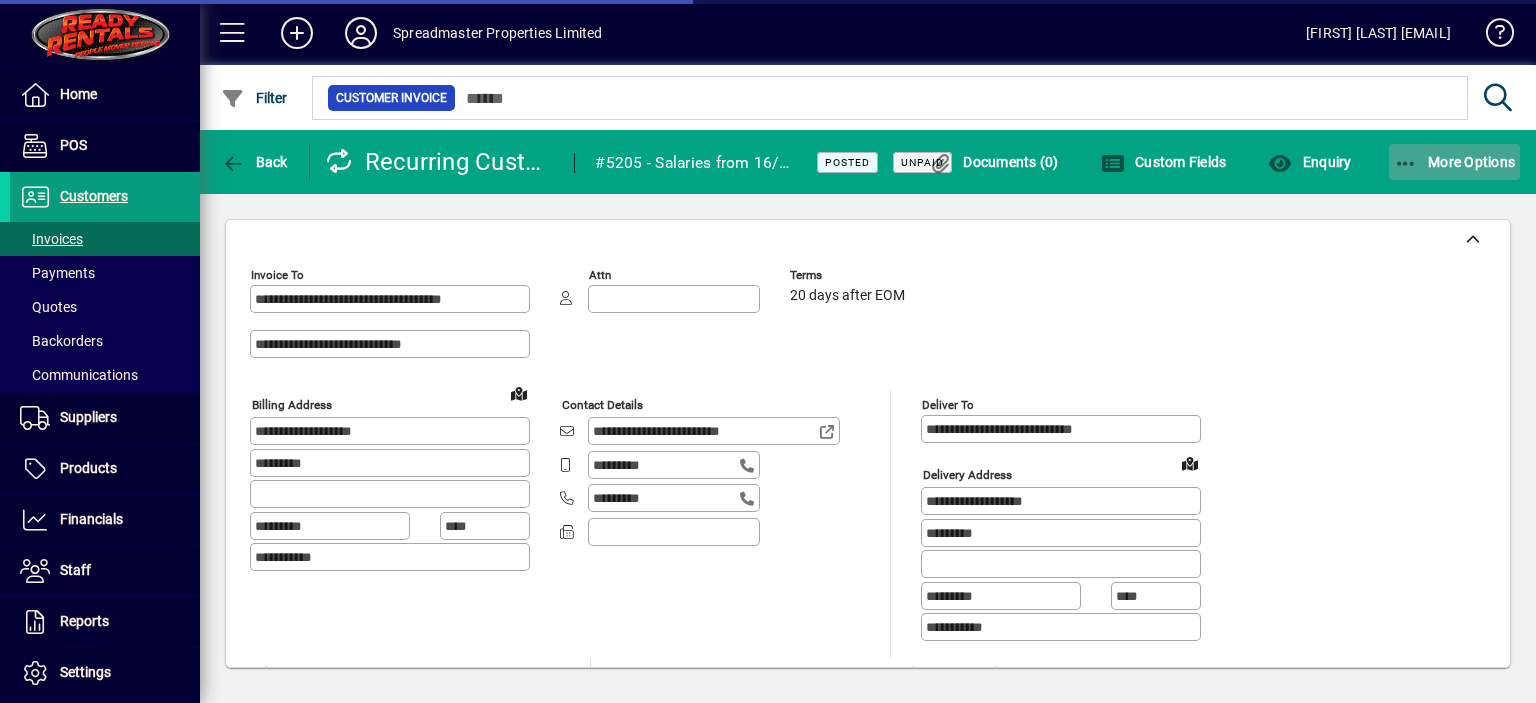 click on "More Options" 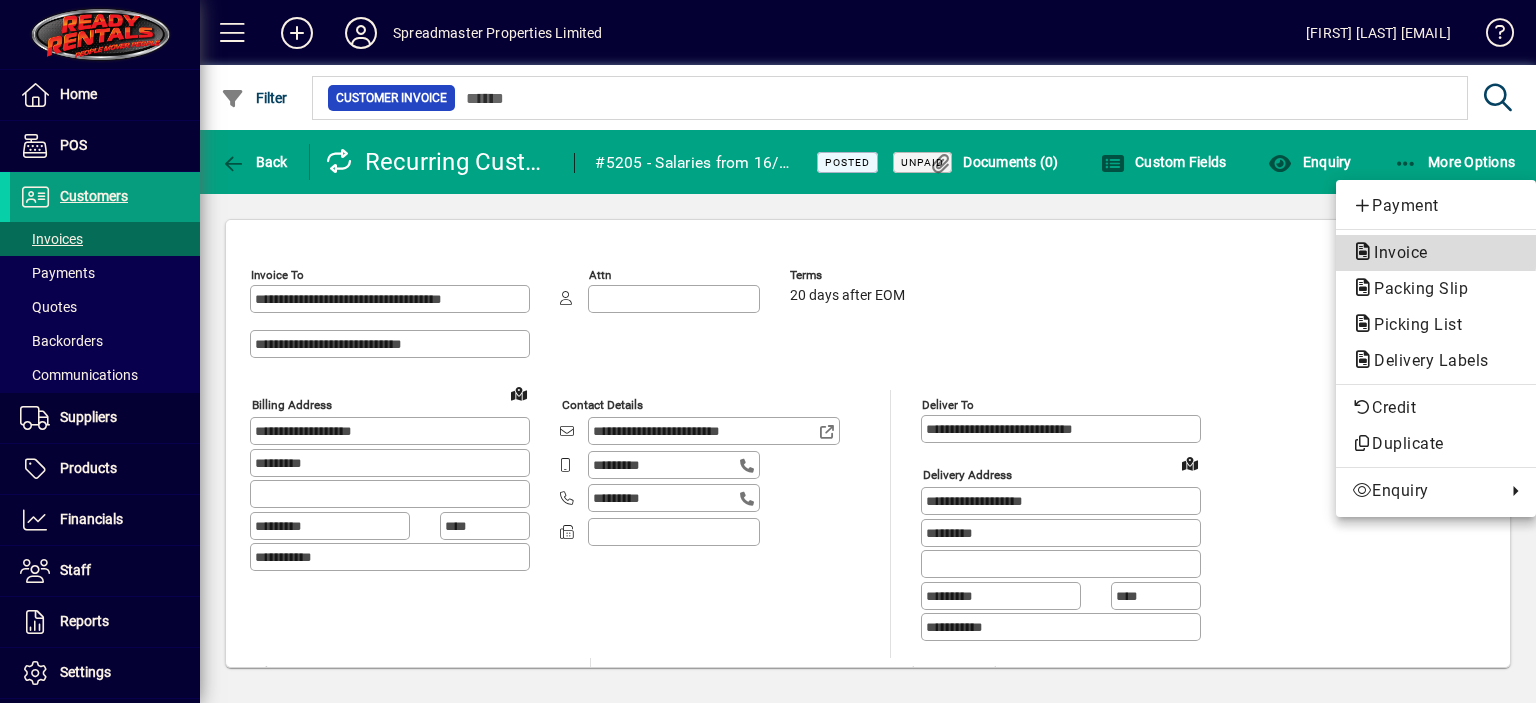 click on "Invoice" 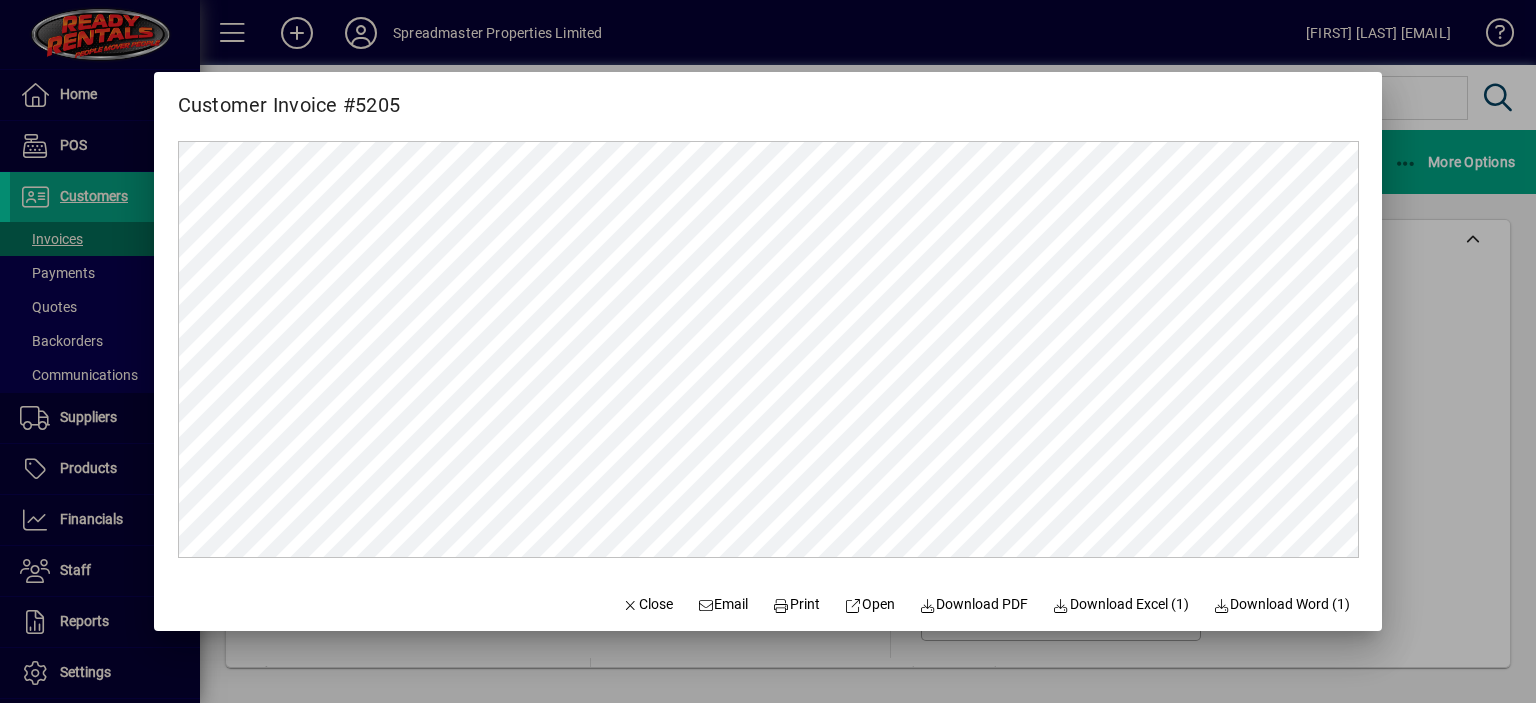 scroll, scrollTop: 0, scrollLeft: 0, axis: both 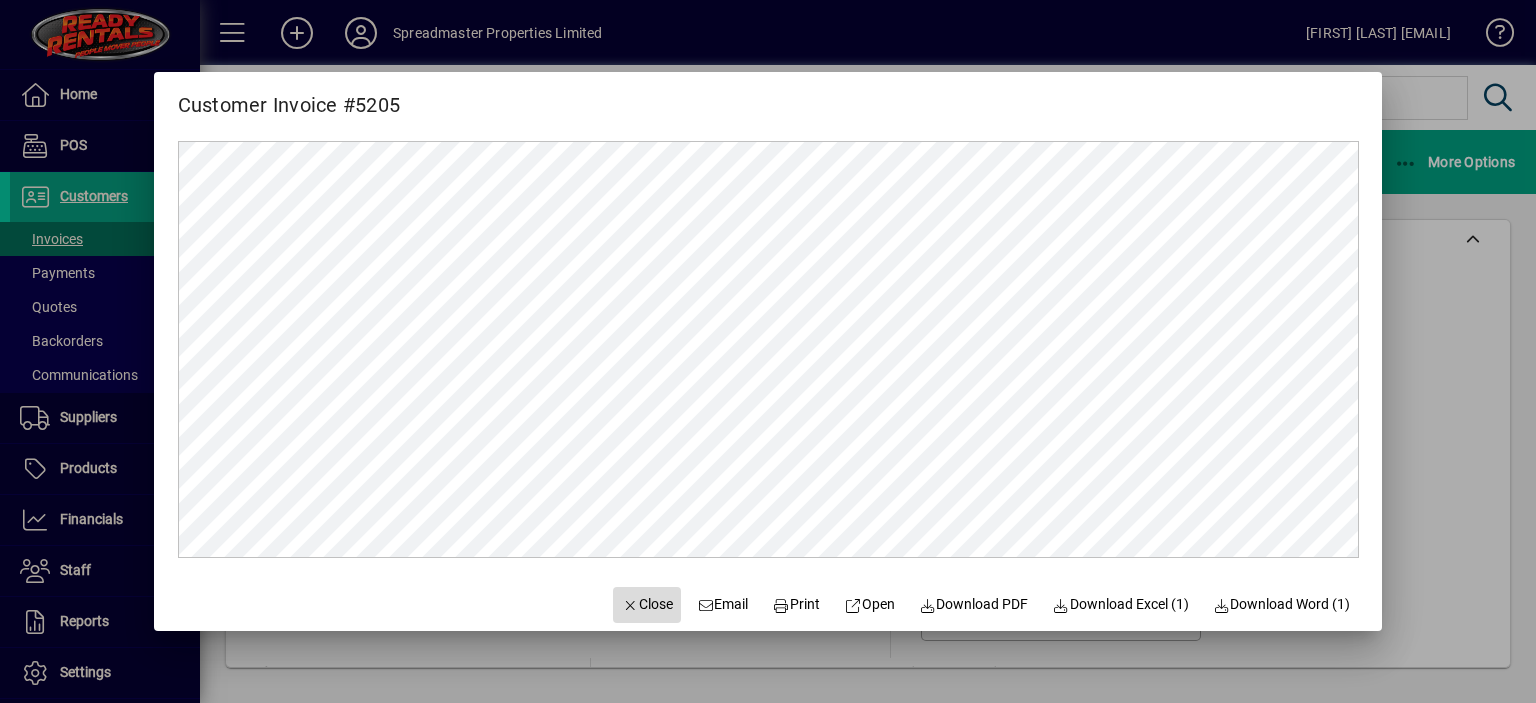 click on "Close" 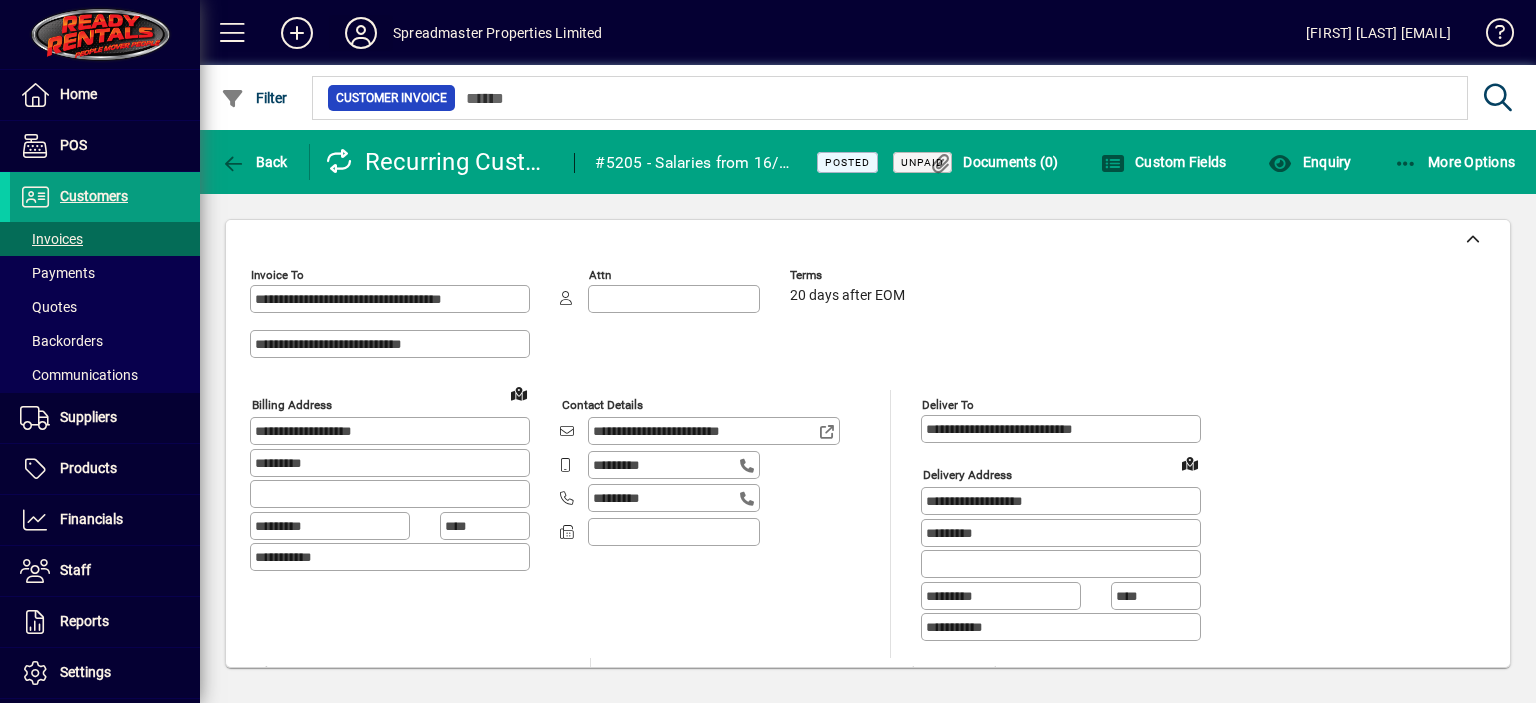 click 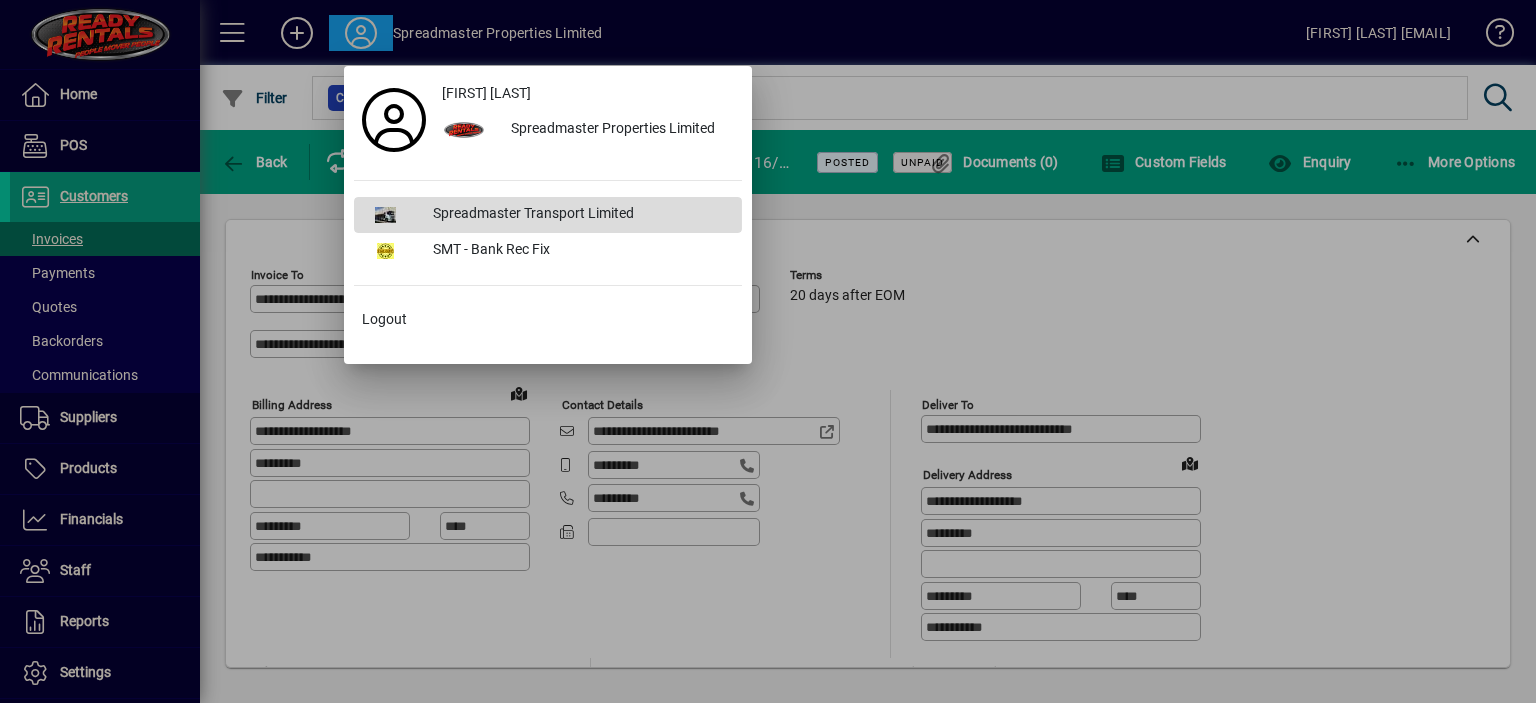 click on "Spreadmaster Transport Limited" at bounding box center [579, 215] 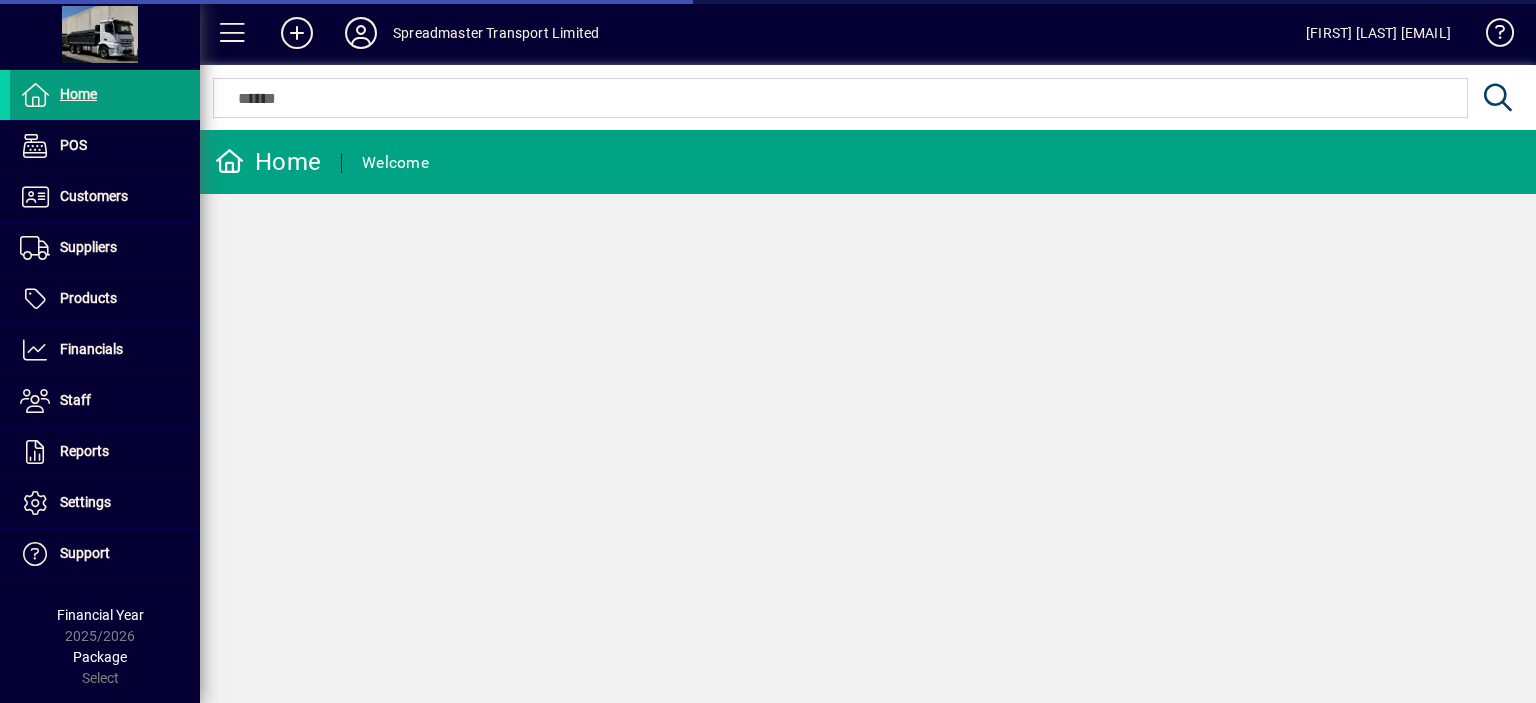 scroll, scrollTop: 0, scrollLeft: 0, axis: both 